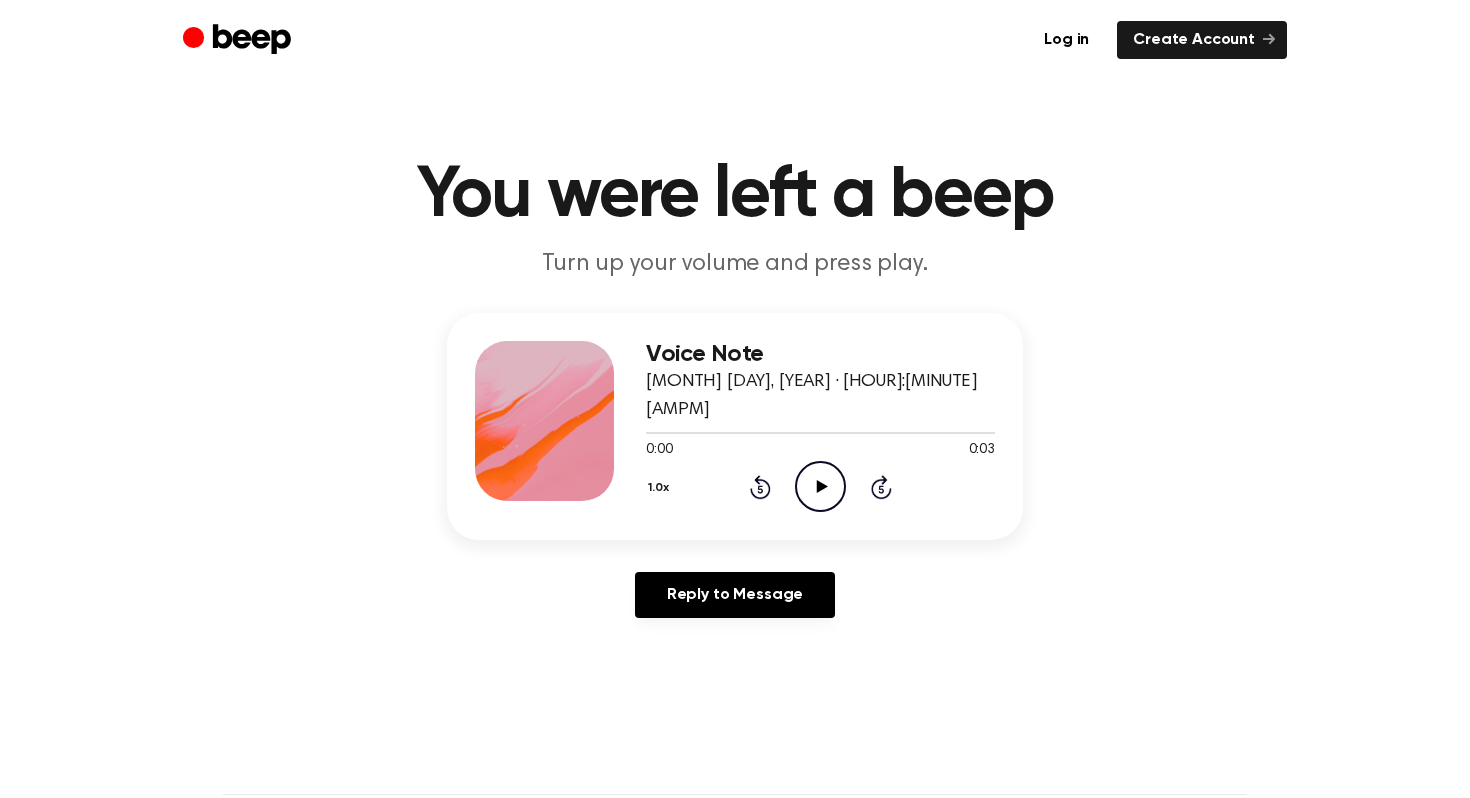 scroll, scrollTop: 0, scrollLeft: 0, axis: both 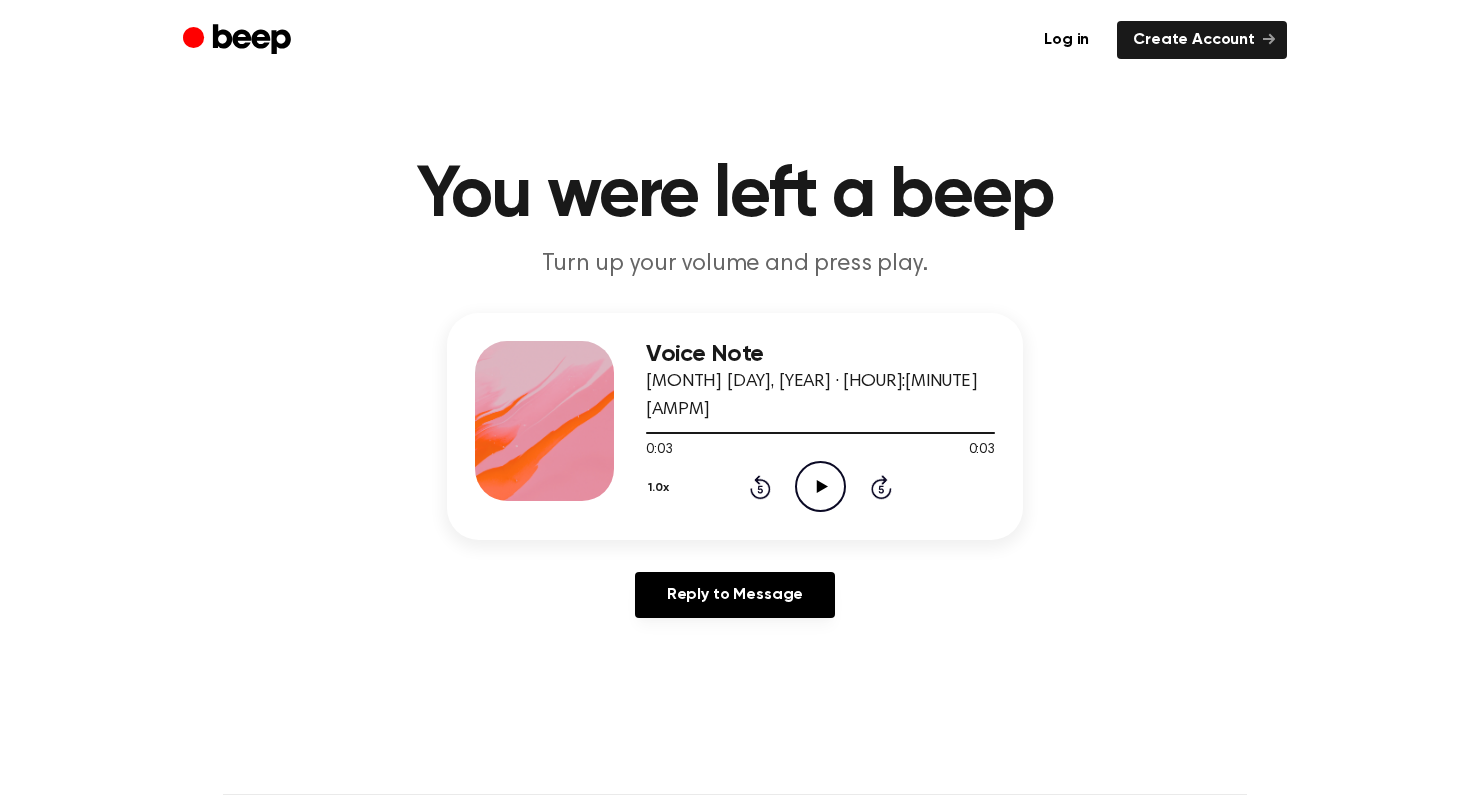 click on "Play Audio" 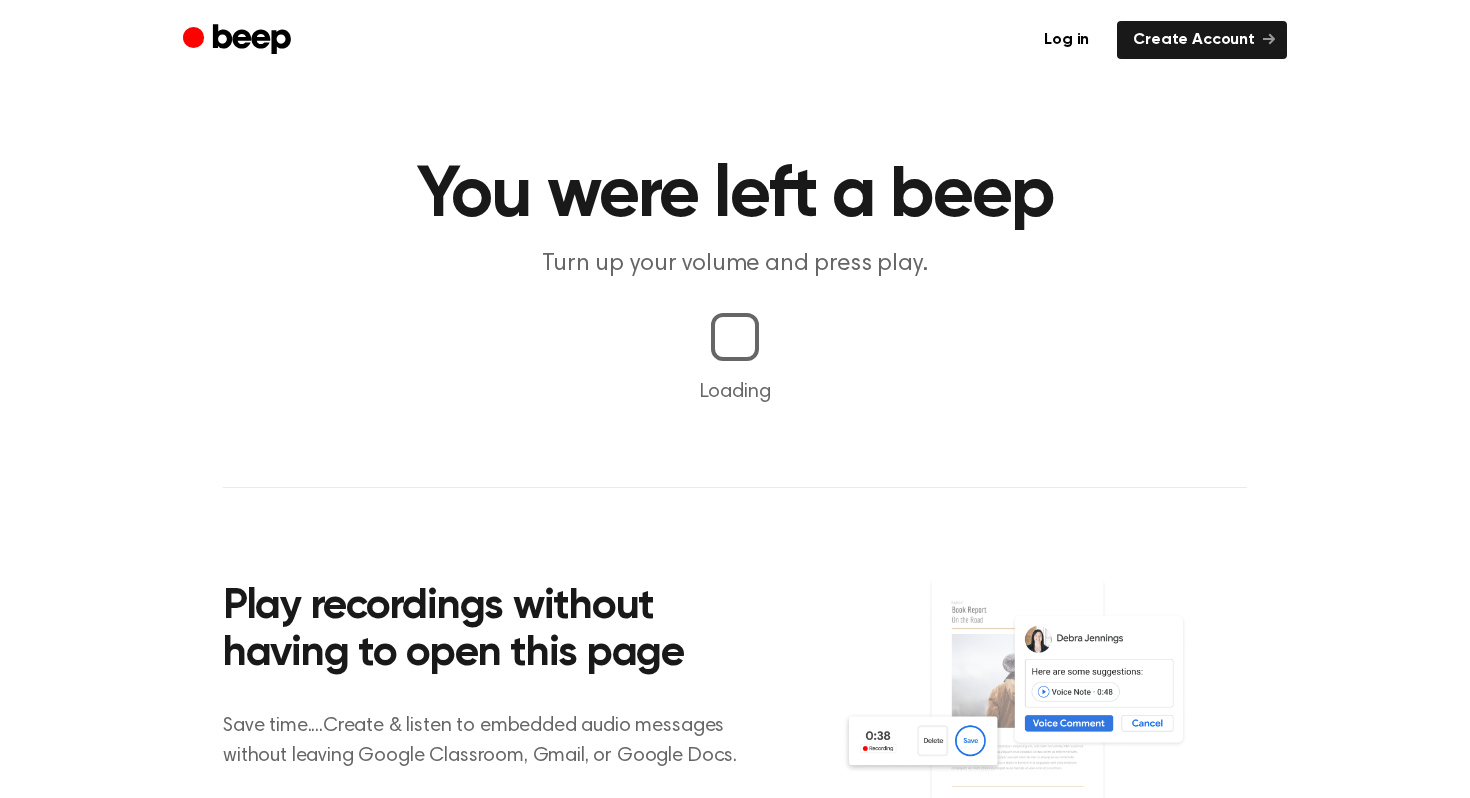 scroll, scrollTop: 0, scrollLeft: 0, axis: both 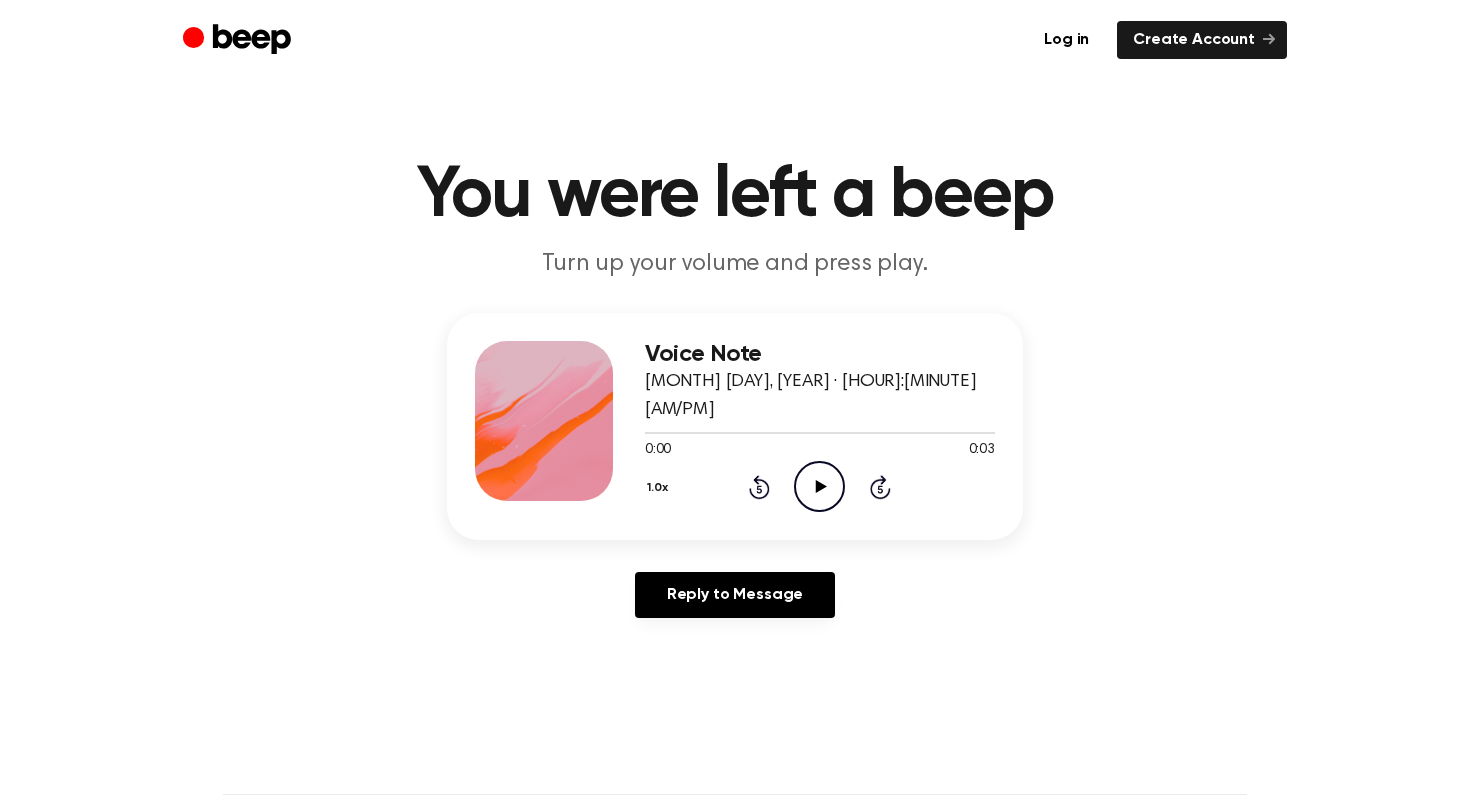 click 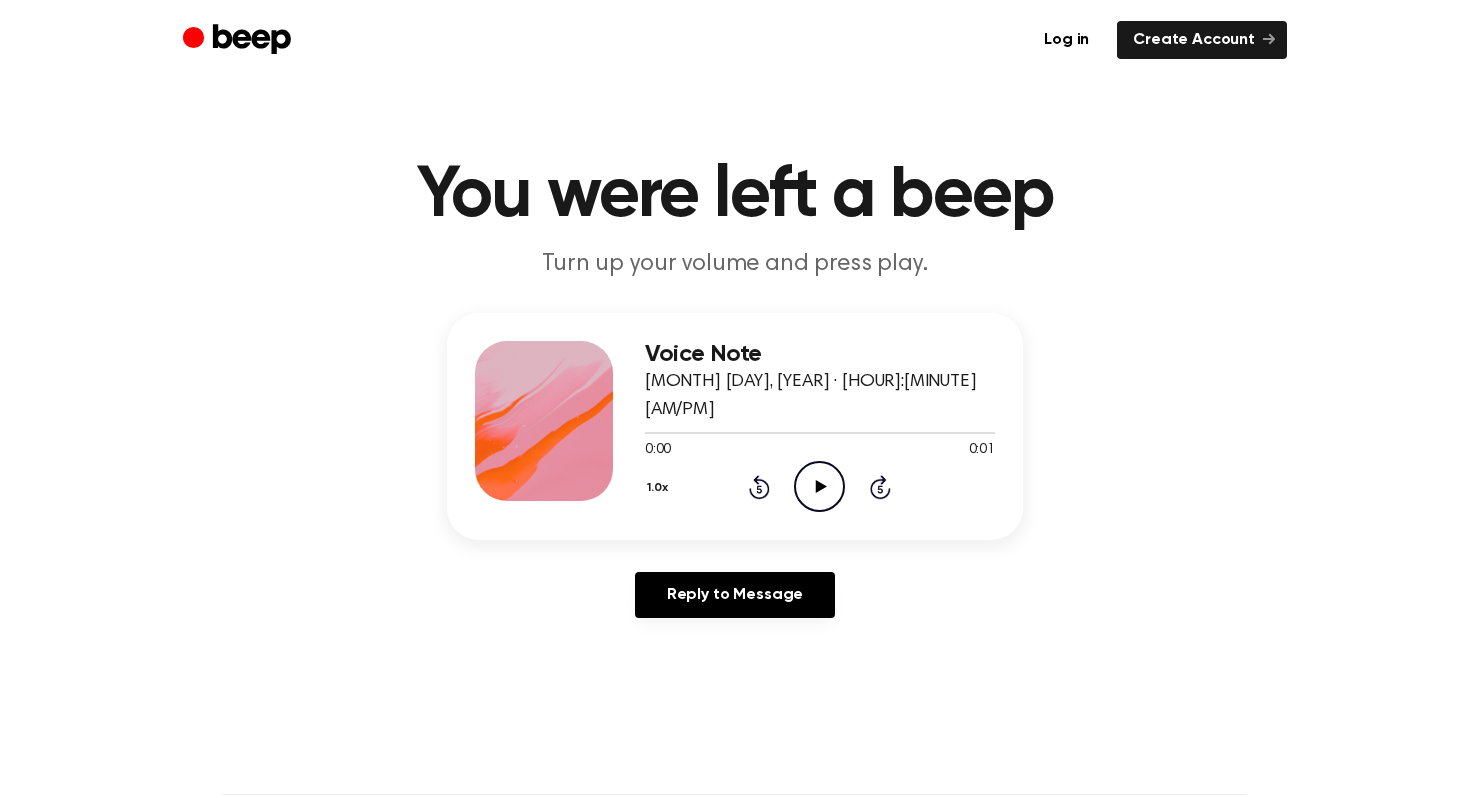 scroll, scrollTop: 0, scrollLeft: 0, axis: both 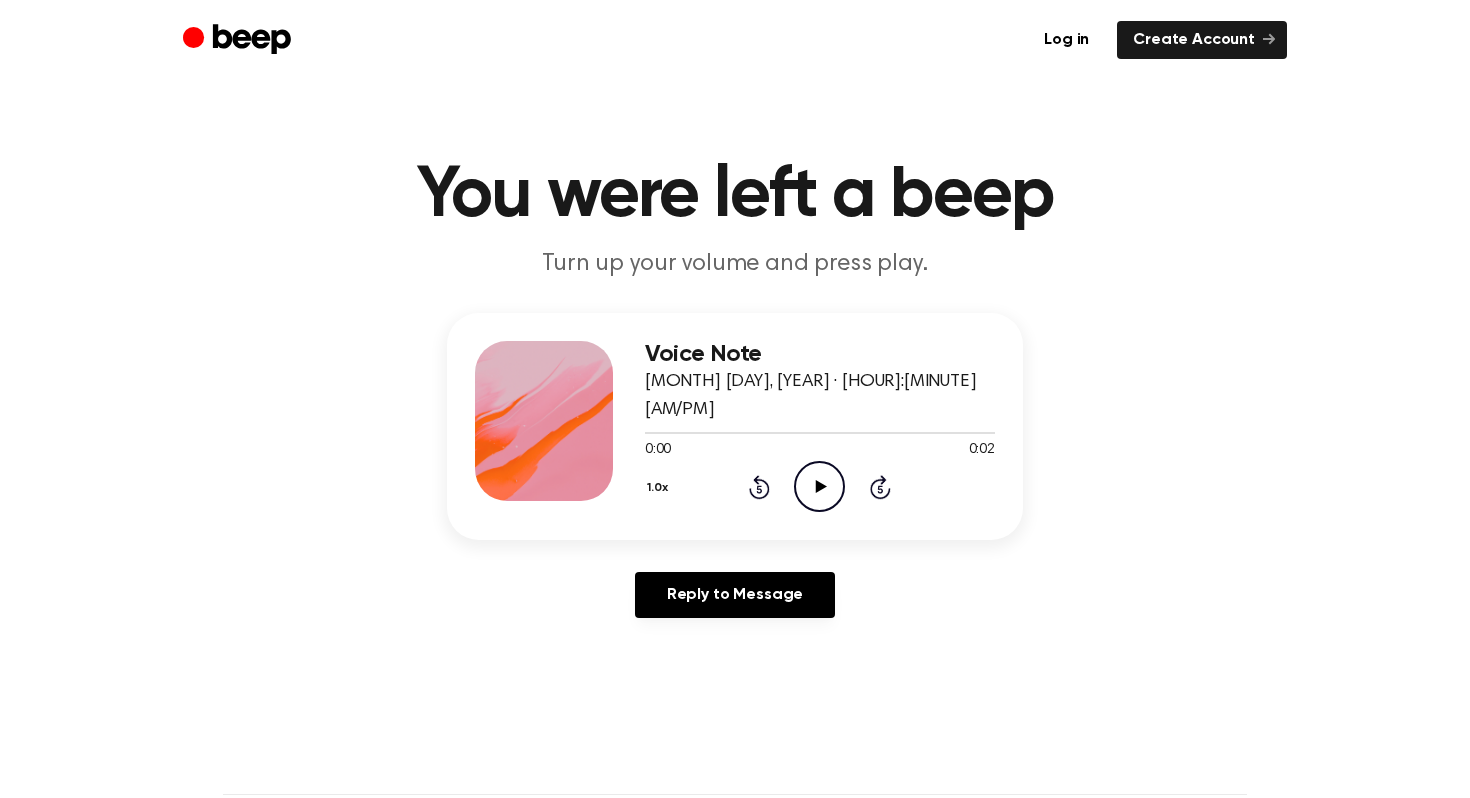 click on "Play Audio" 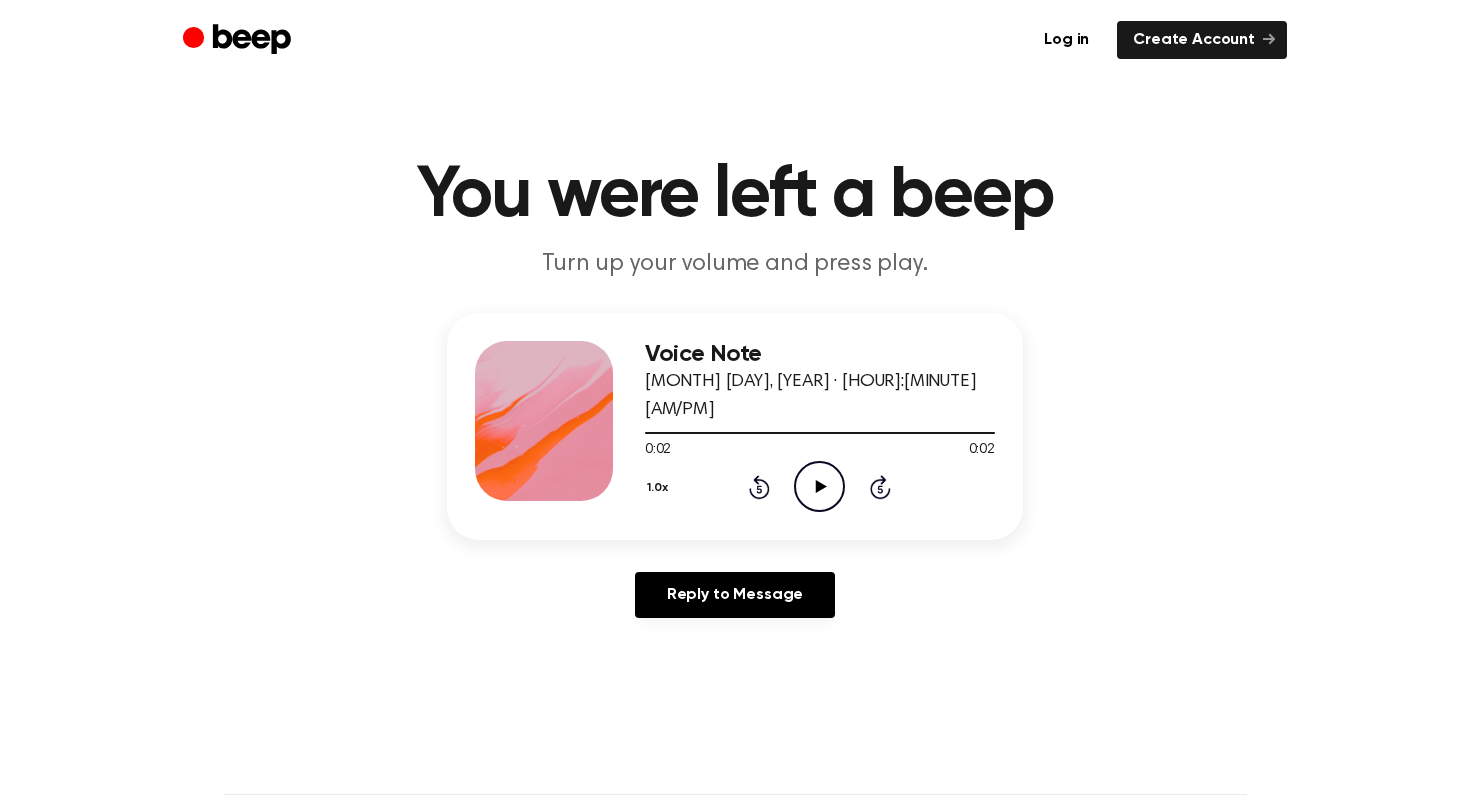 click on "Play Audio" 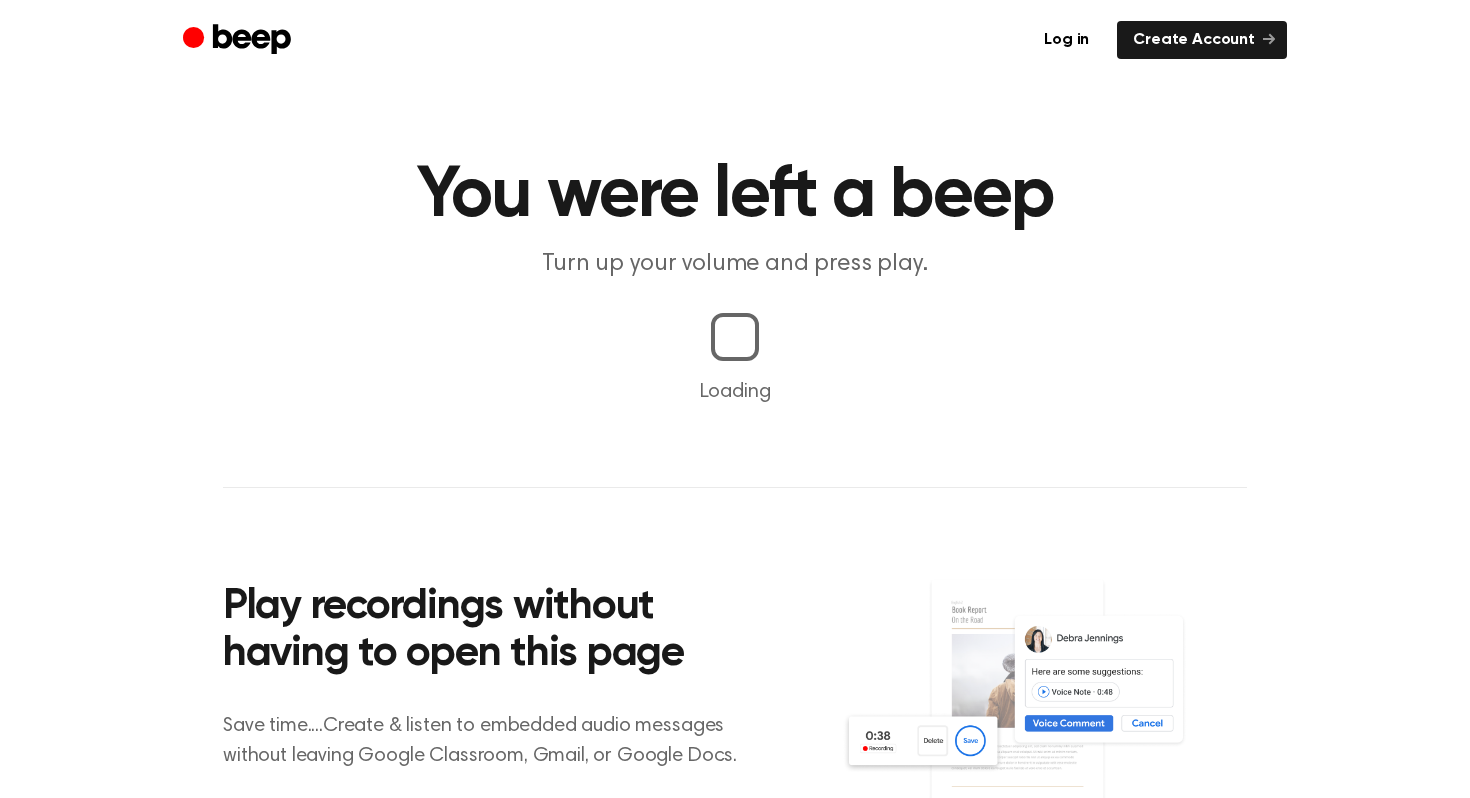 scroll, scrollTop: 0, scrollLeft: 0, axis: both 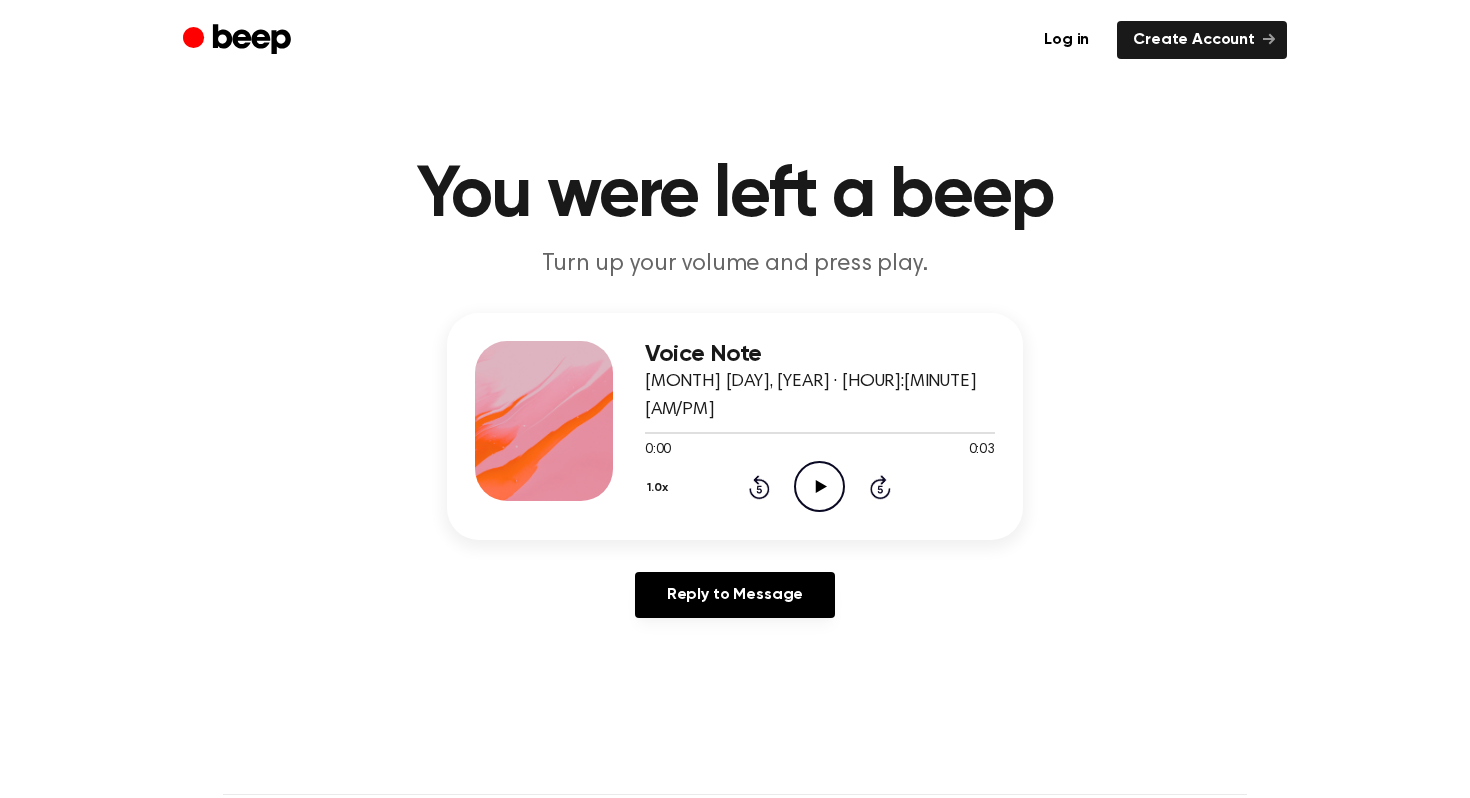 click on "Play Audio" 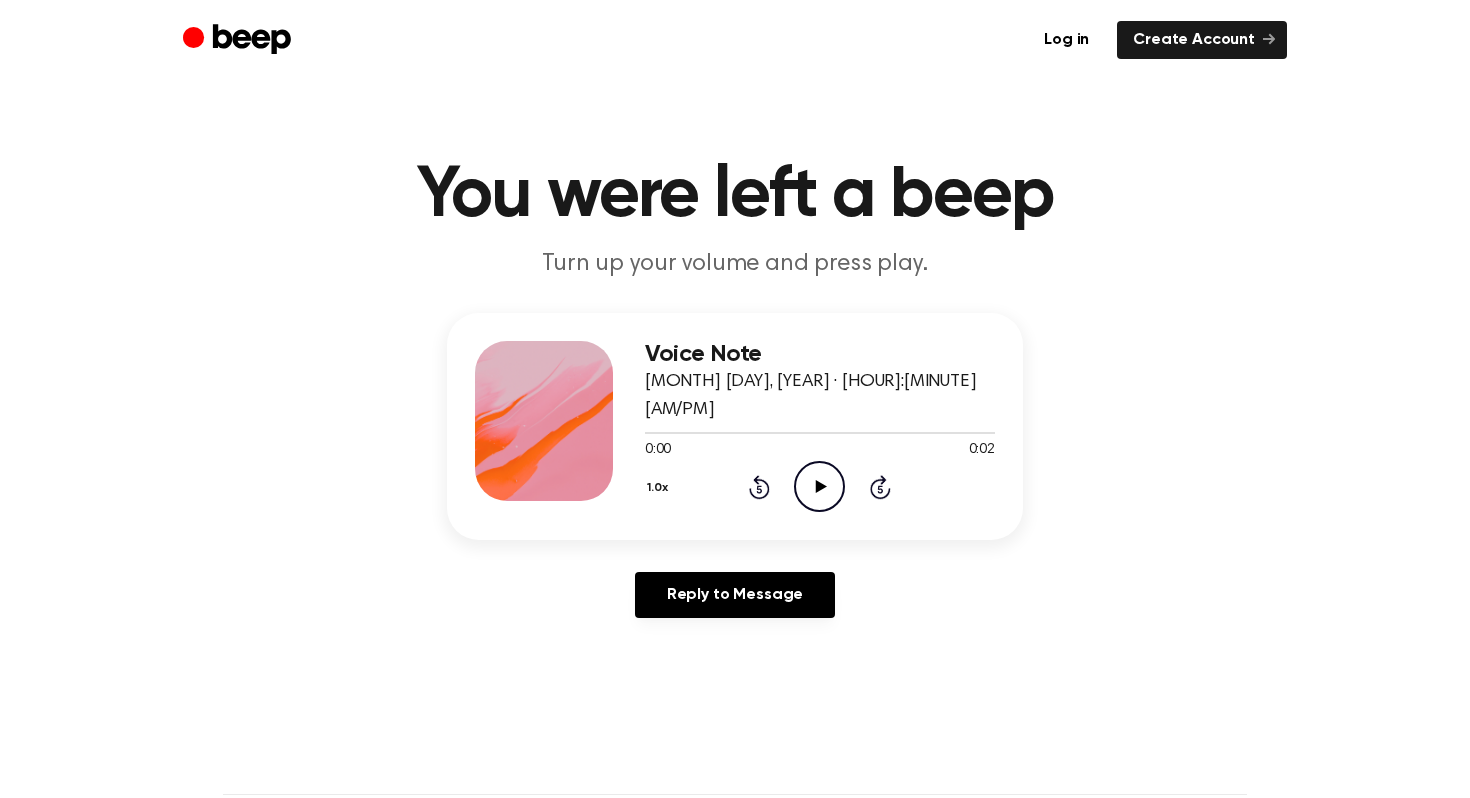 scroll, scrollTop: 0, scrollLeft: 0, axis: both 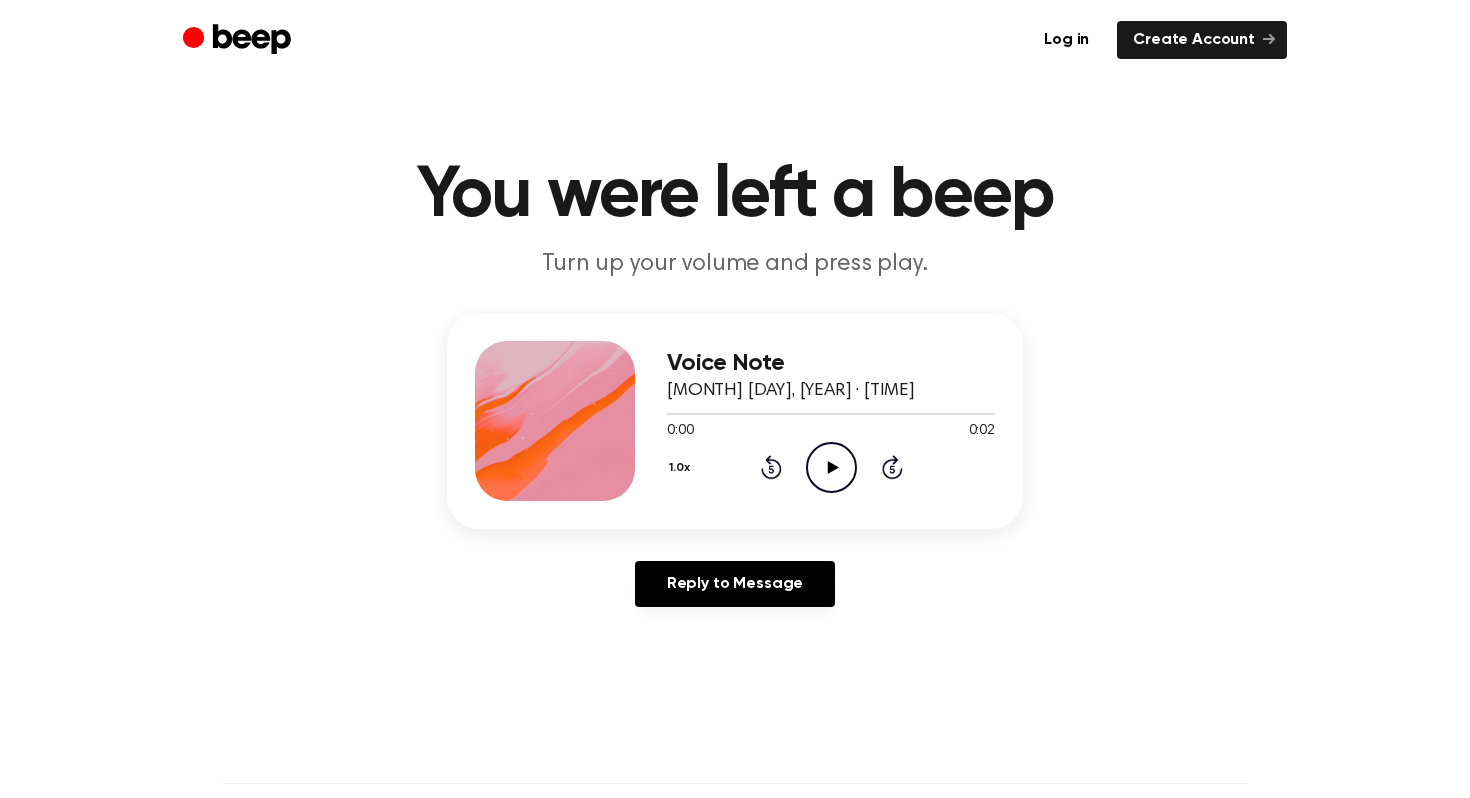 click on "Play Audio" 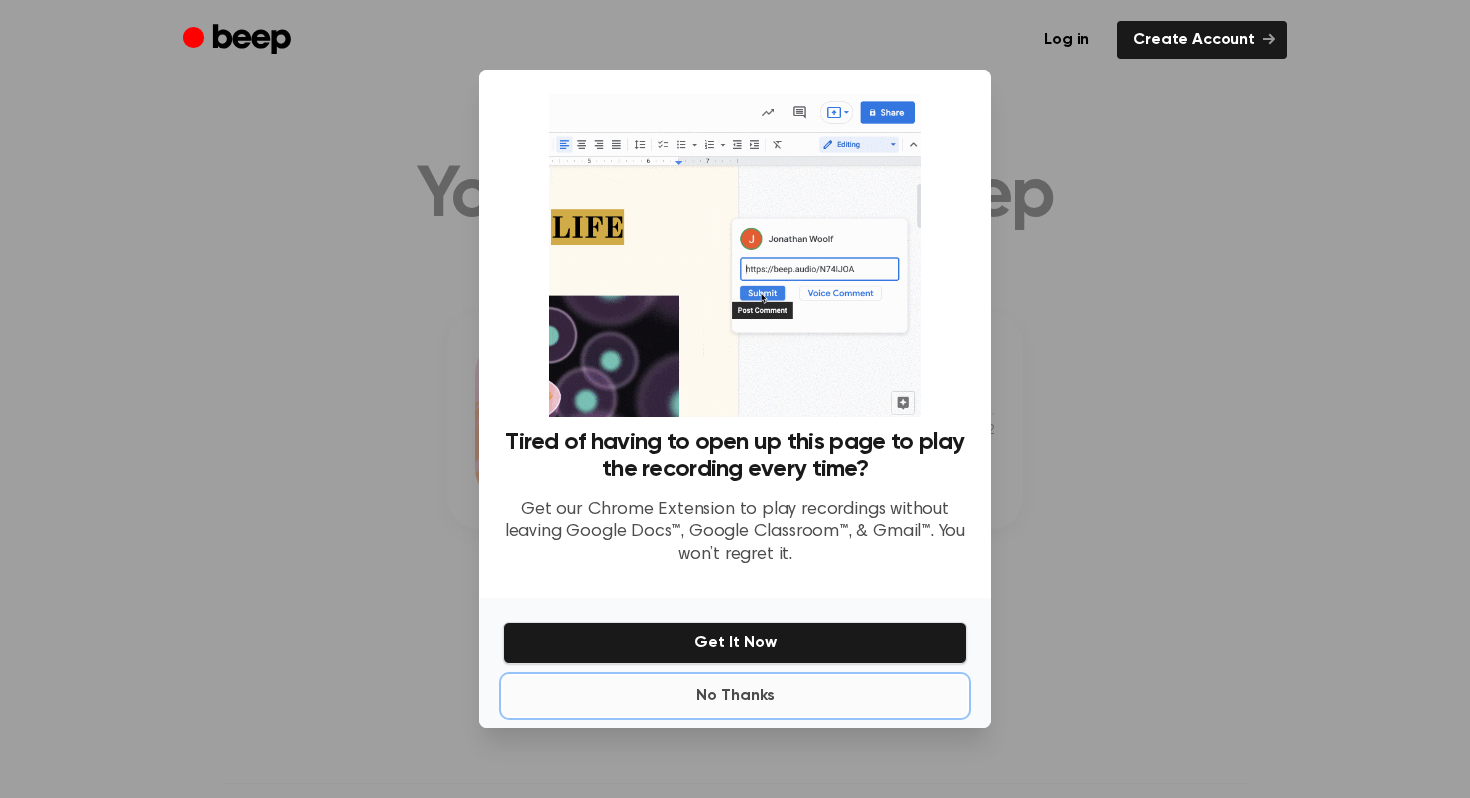click on "No Thanks" at bounding box center [735, 696] 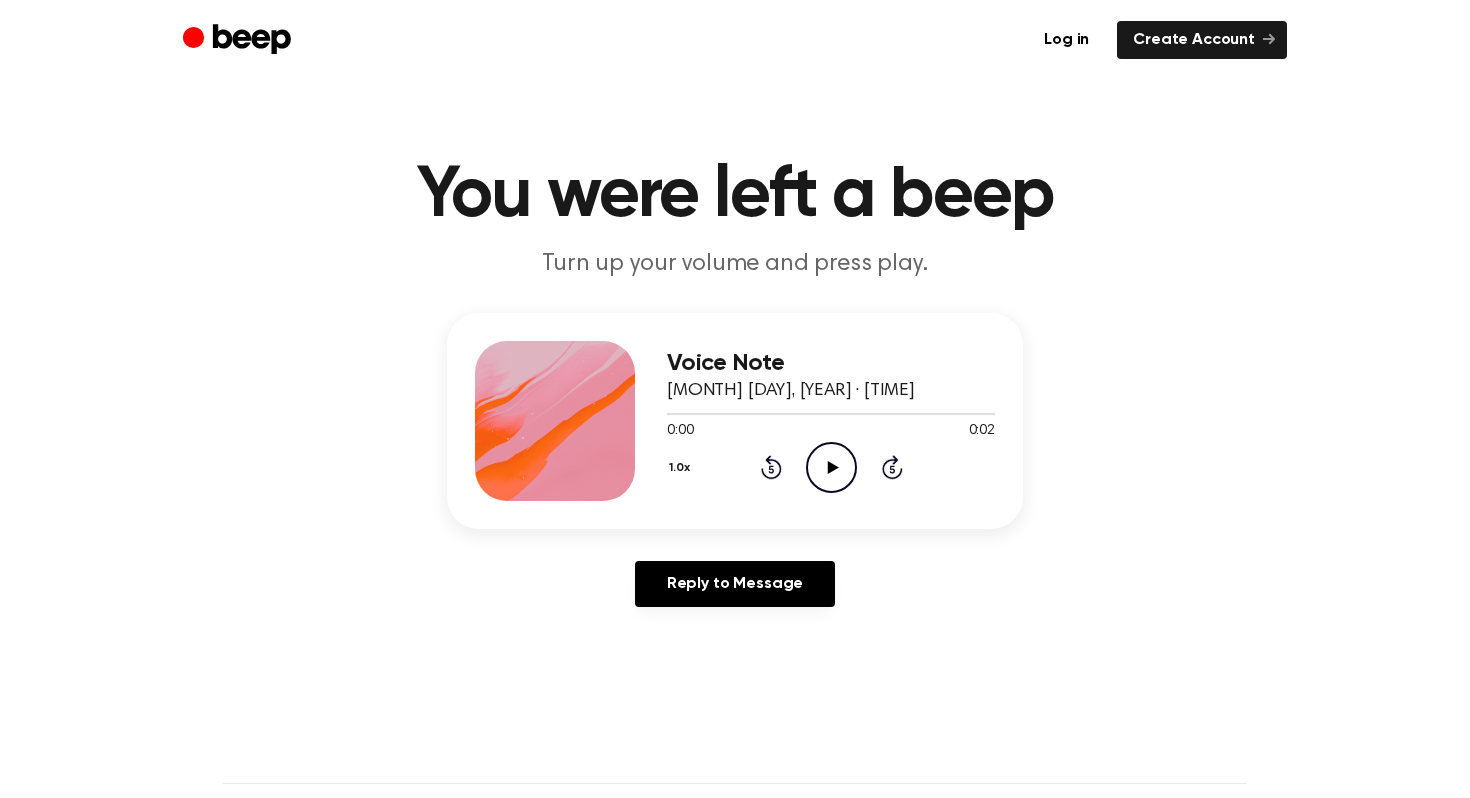 click on "Play Audio" 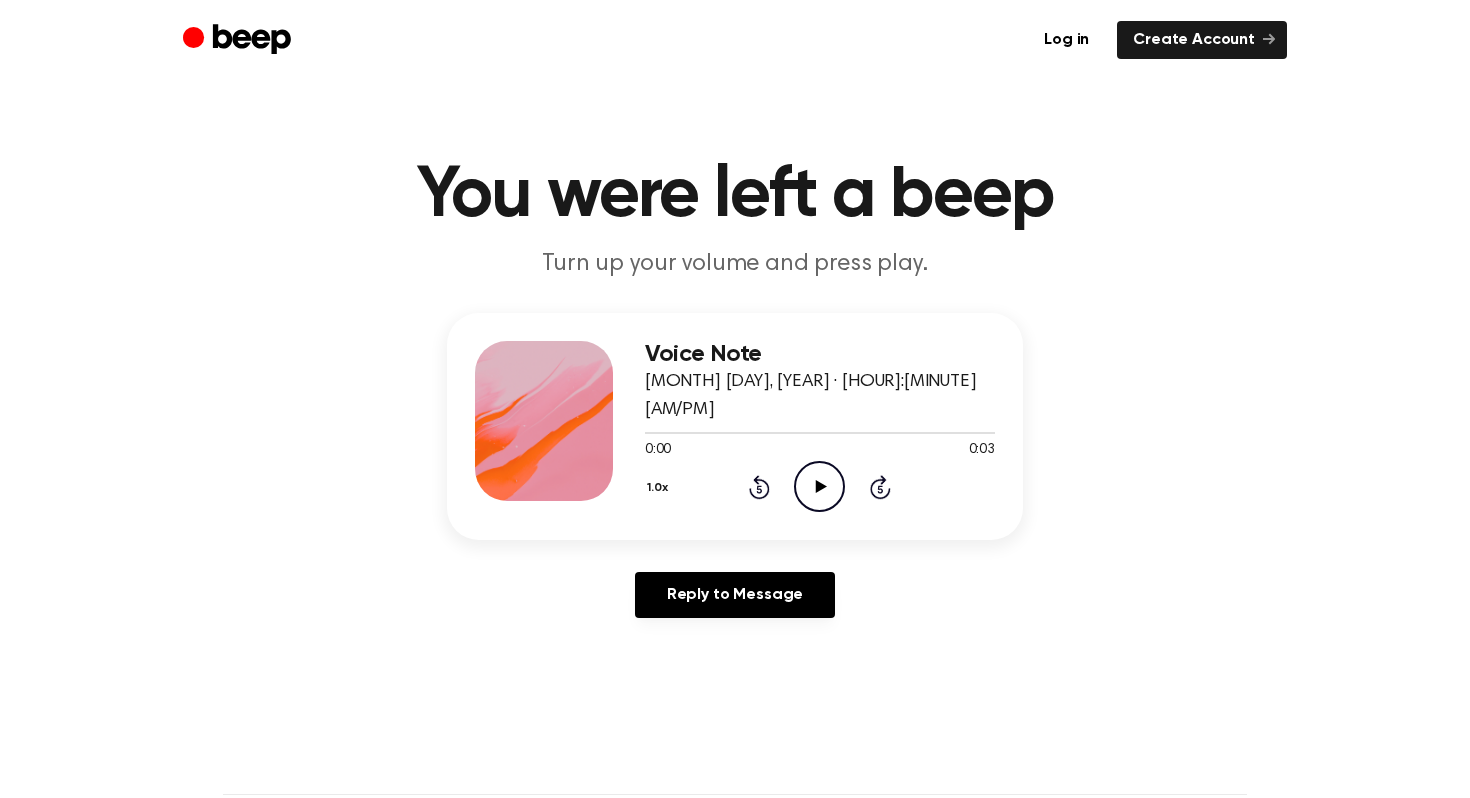 scroll, scrollTop: 0, scrollLeft: 0, axis: both 